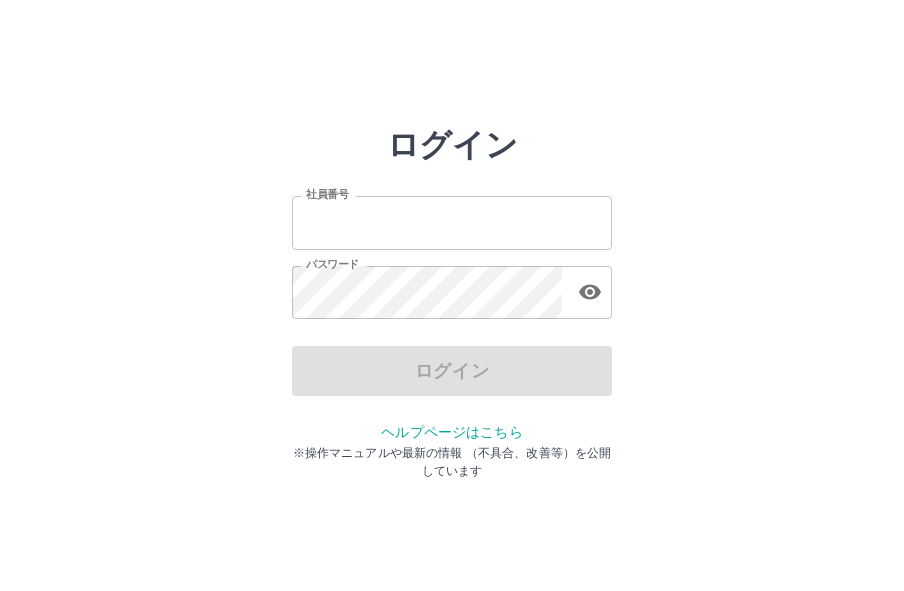 scroll, scrollTop: 0, scrollLeft: 0, axis: both 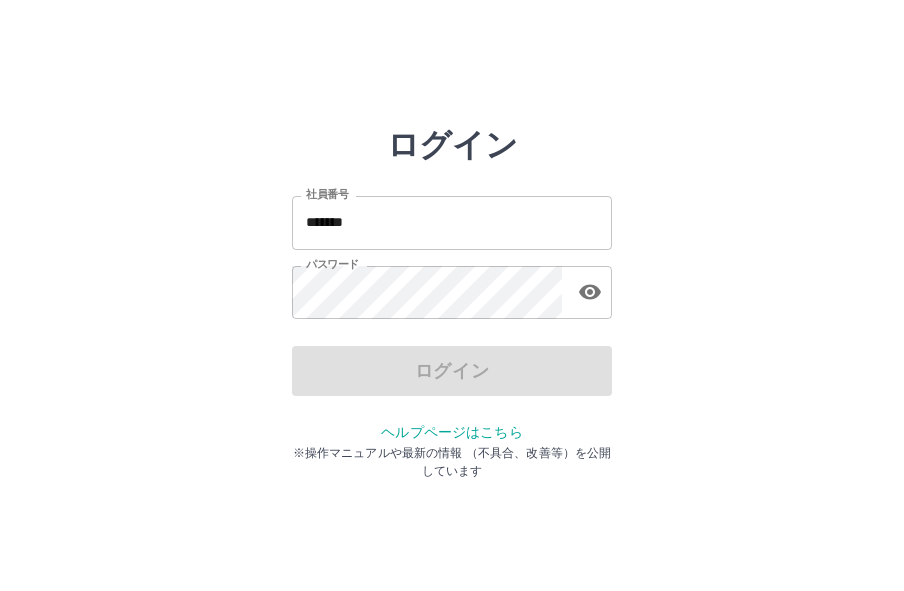 click on "ログイン 社員番号 ******* 社員番号 パスワード パスワード ログイン ヘルプページはこちら ※操作マニュアルや最新の情報 （不具合、改善等）を公開しています" at bounding box center [452, 286] 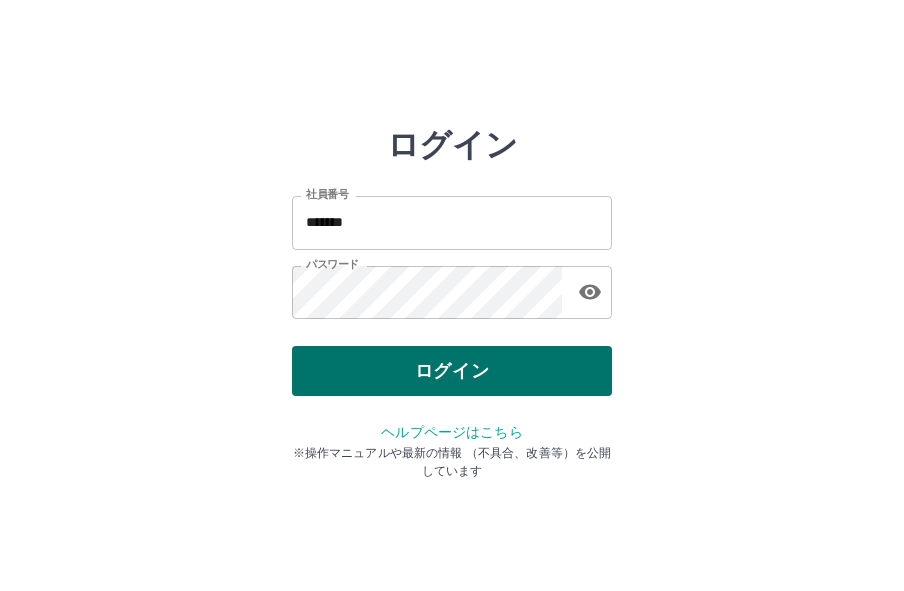 click on "ログイン" at bounding box center (452, 371) 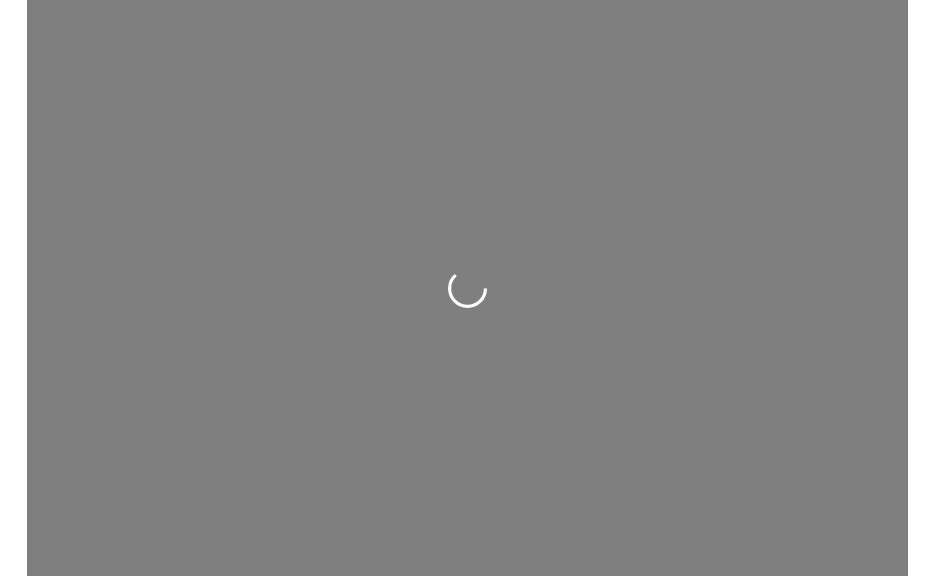 scroll, scrollTop: 0, scrollLeft: 0, axis: both 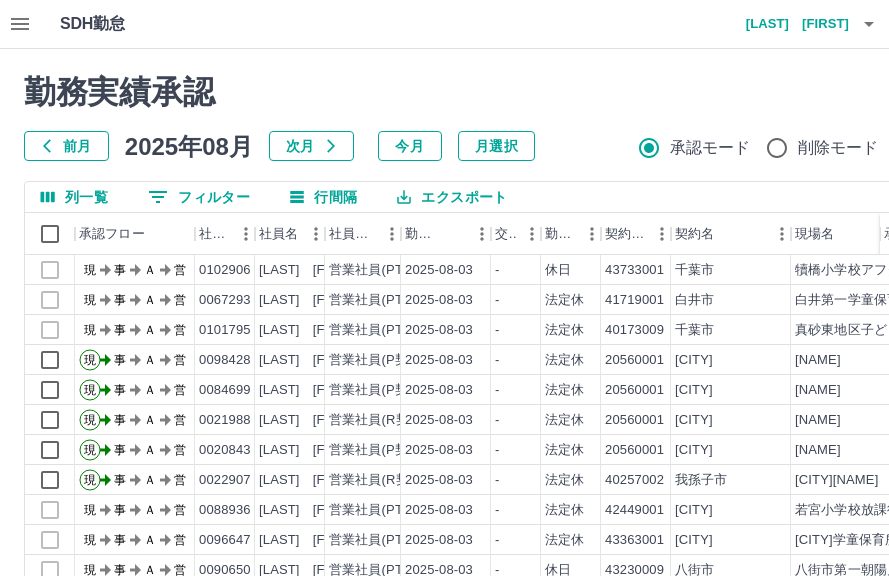 click on "前月" at bounding box center [66, 146] 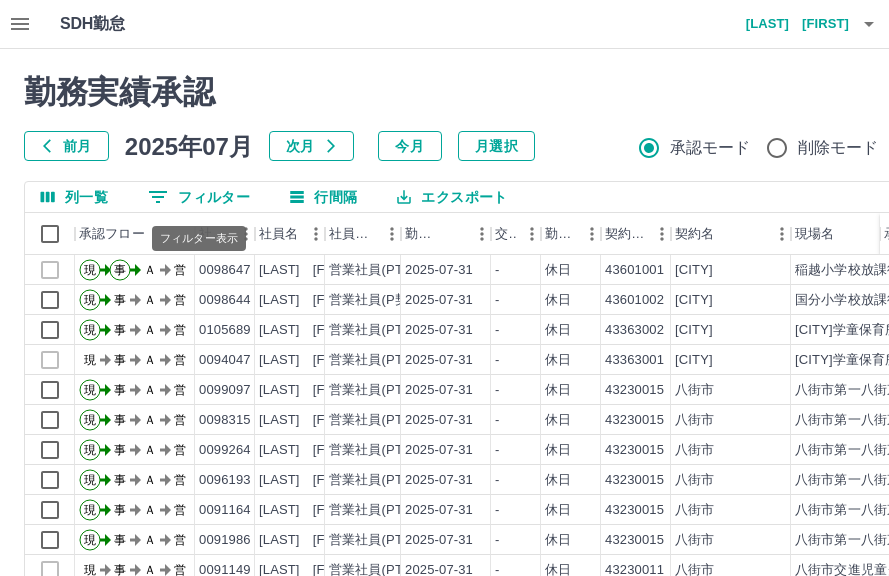 click 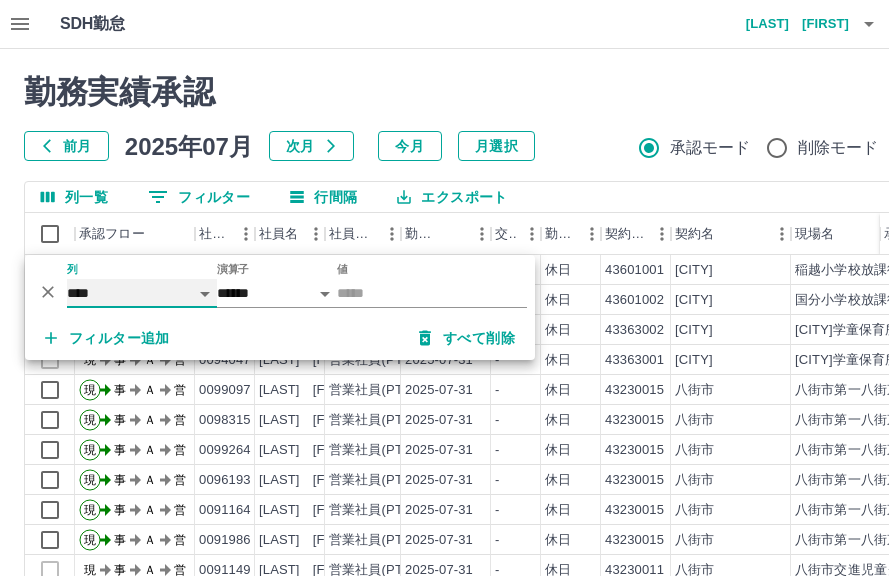 click on "**** *** **** *** *** **** ***** *** *** ** ** ** **** **** **** ** ** *** **** *****" at bounding box center (142, 293) 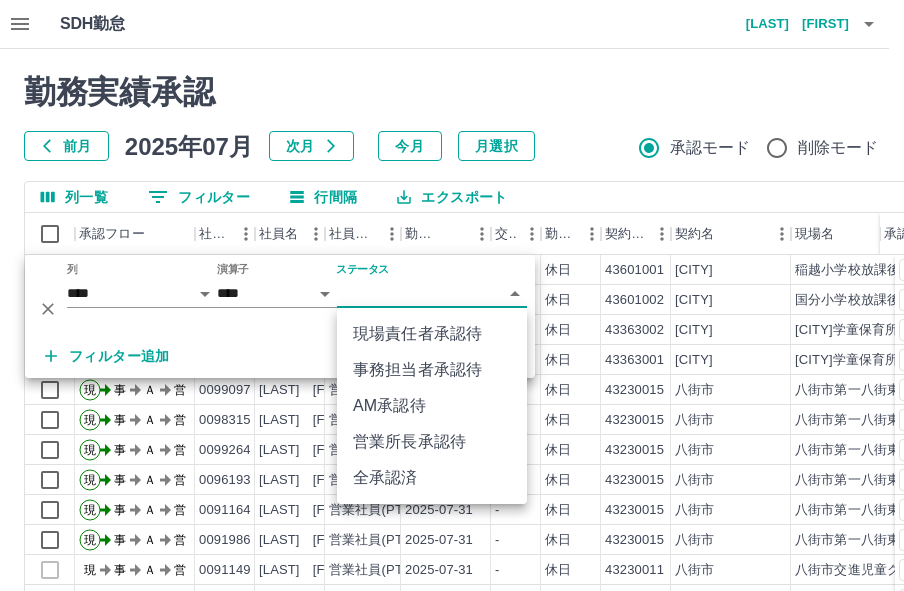 click on "SDH勤怠 上野　美好 勤務実績承認 前月 2025年07月 次月 今月 月選択 承認モード 削除モード 一括承認 列一覧 0 フィルター 行間隔 エクスポート 承認フロー 社員番号 社員名 社員区分 勤務日 交通費 勤務区分 契約コード 契約名 現場名 始業 終業 休憩 所定開始 所定終業 承認 現 事 Ａ 営 0098647 川﨑　直美 営業社員(PT契約) 2025-07-31  -  休日 43601001 市川市 稲越小学校放課後子ども教室 - - - - - 現 事 Ａ 営 0098644 虞　輝 営業社員(P契約) 2025-07-31  -  休日 43601002 市川市 国分小学校放課後子ども教室 - - - - - 現 事 Ａ 営 0105689 菅澤　孝子 営業社員(PT契約) 2025-07-31  -  休日 43363002 多古町 久賀学童保育所 - - - - - 現 事 Ａ 営 0094047 堀井　佳代子 営業社員(PT契約) 2025-07-31  -  休日 43363001 多古町 多古学童保育所 - - - - - 現 事 Ａ 営 0099097 横田　圭子 営業社員(PT契約) 2025-07-31  -  - -" at bounding box center (452, 422) 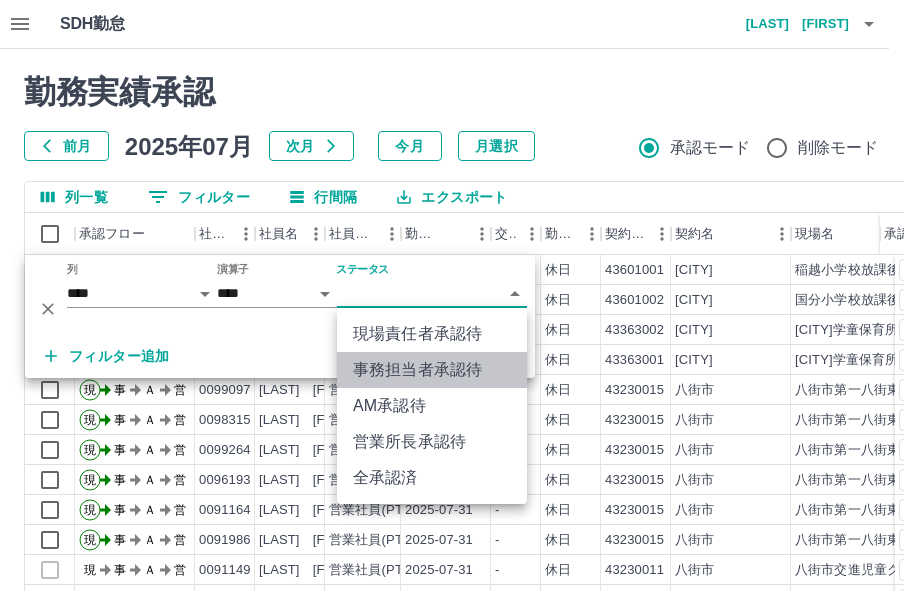 click on "事務担当者承認待" at bounding box center (432, 370) 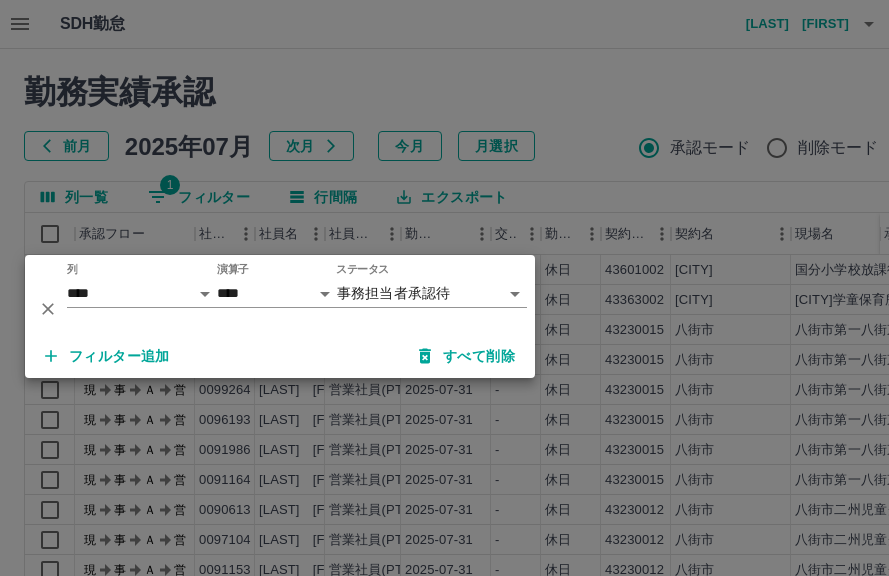 click 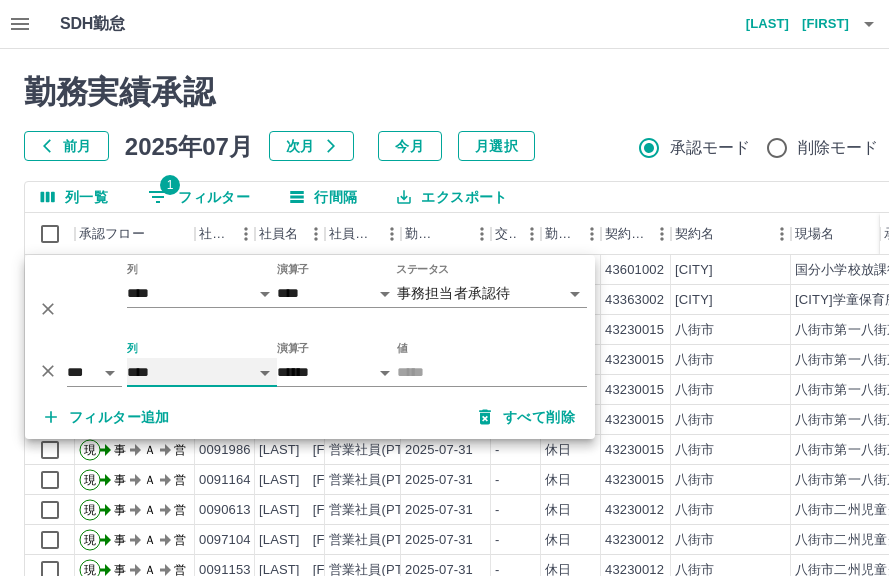 click on "**** *** **** *** *** **** ***** *** *** ** ** ** **** **** **** ** ** *** **** *****" at bounding box center (202, 372) 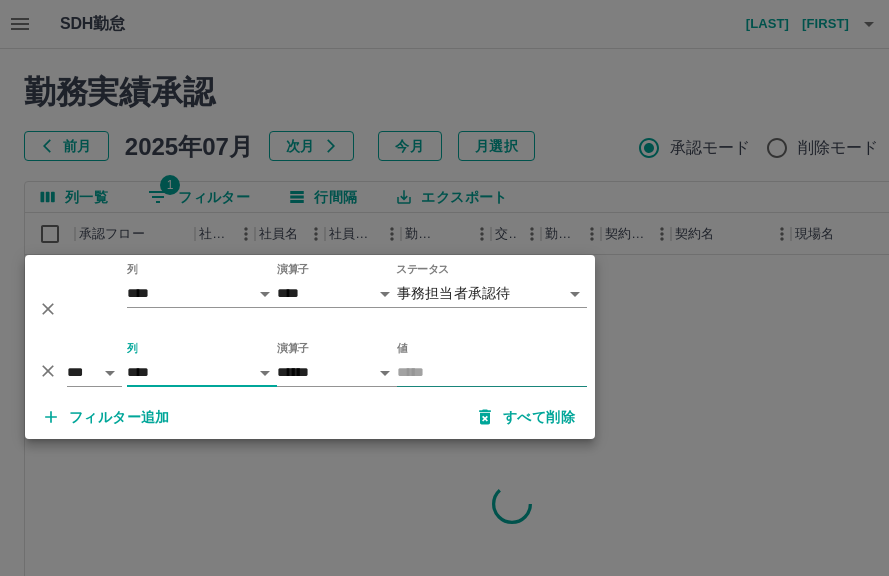 click on "値" at bounding box center [492, 372] 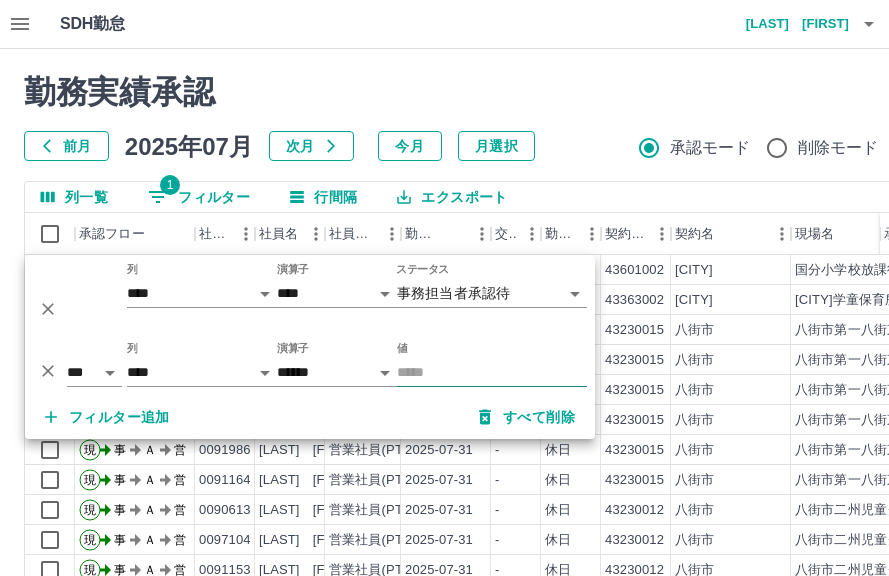 click on "値" at bounding box center [492, 372] 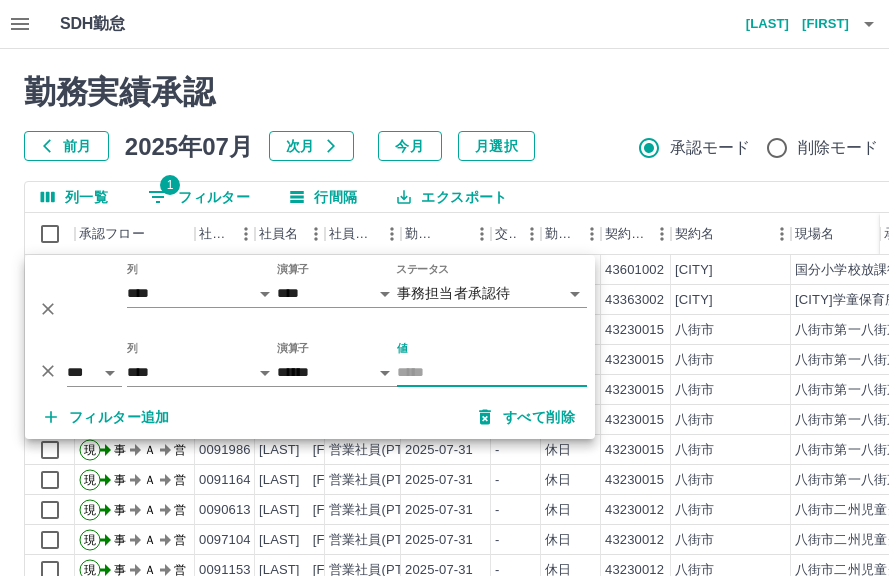 click on "値" at bounding box center (492, 372) 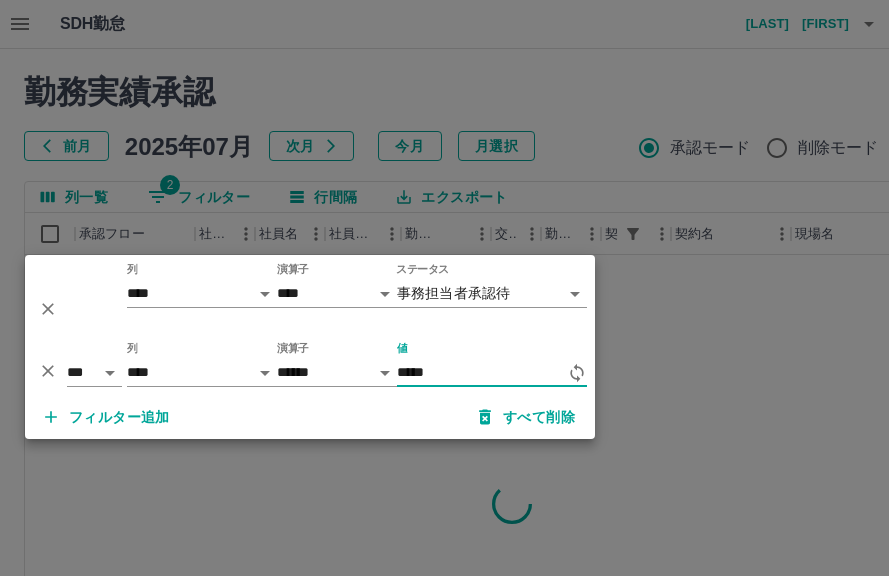 type on "*****" 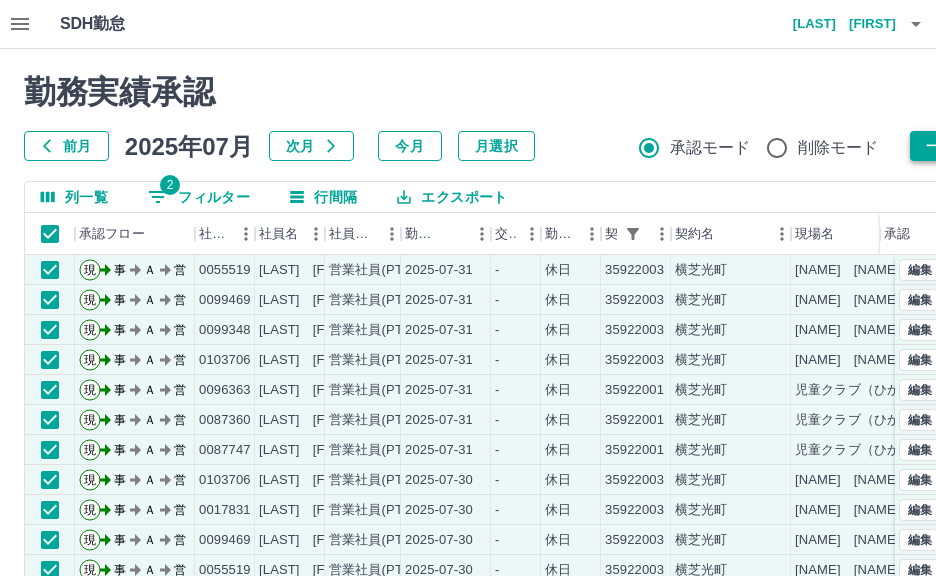 click on "一括承認" at bounding box center [955, 146] 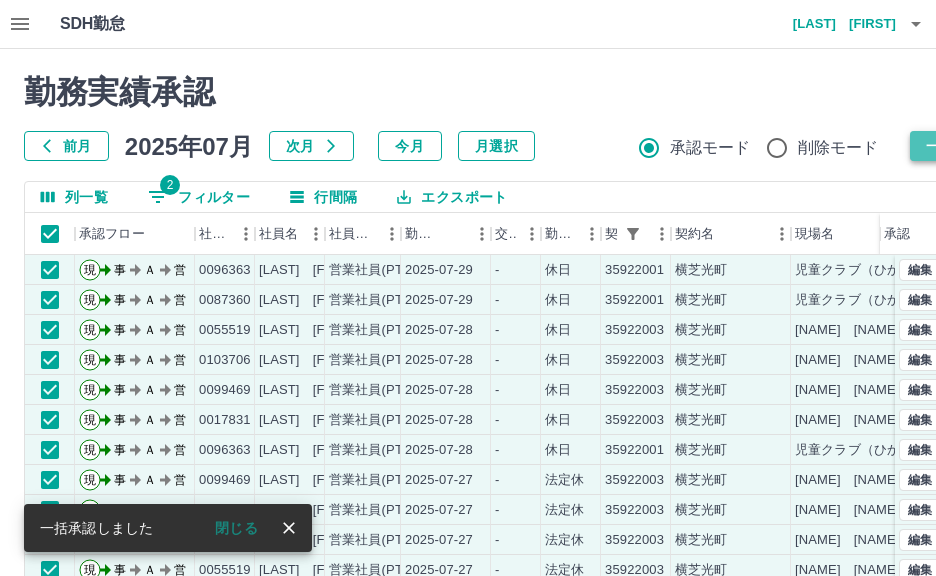 click on "一括承認" at bounding box center [955, 146] 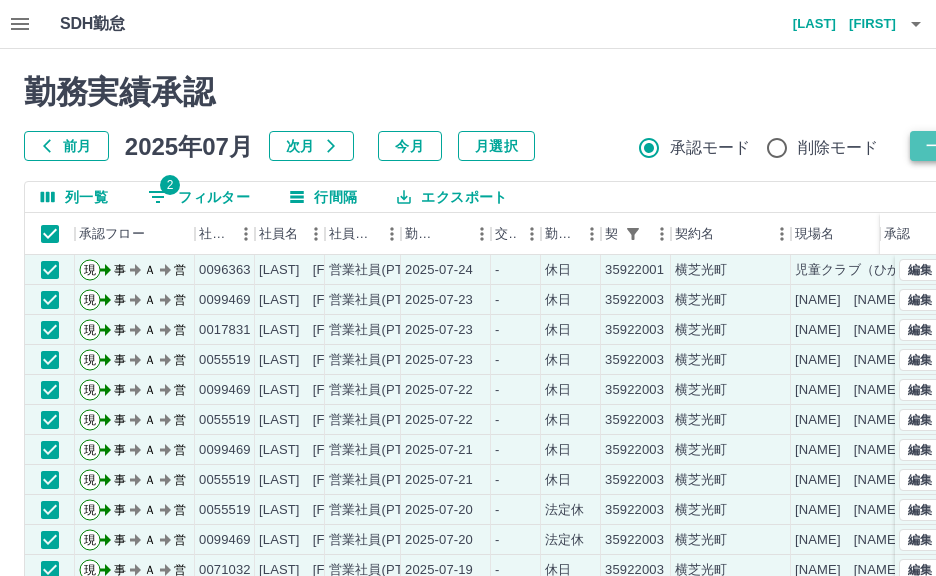 click on "一括承認" at bounding box center [955, 146] 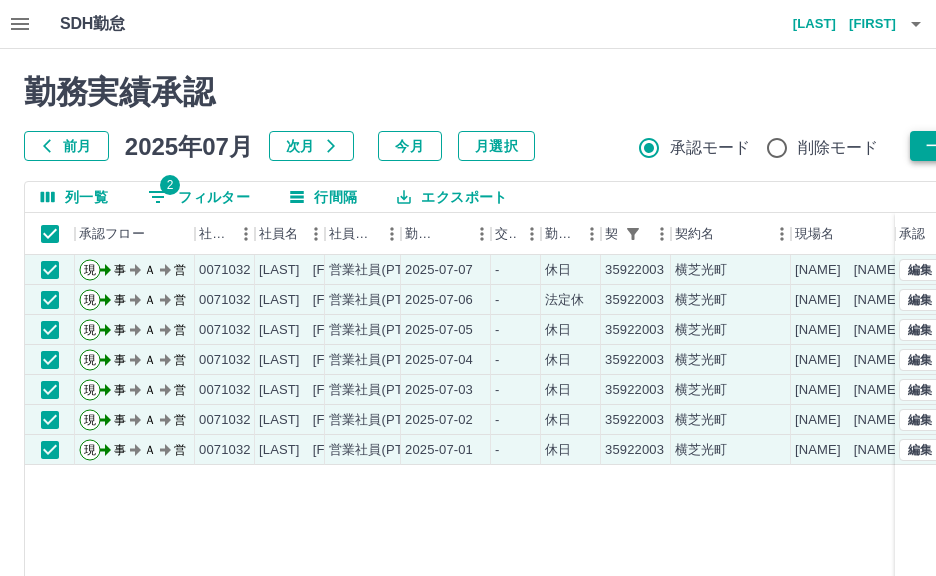 click on "一括承認" at bounding box center (955, 146) 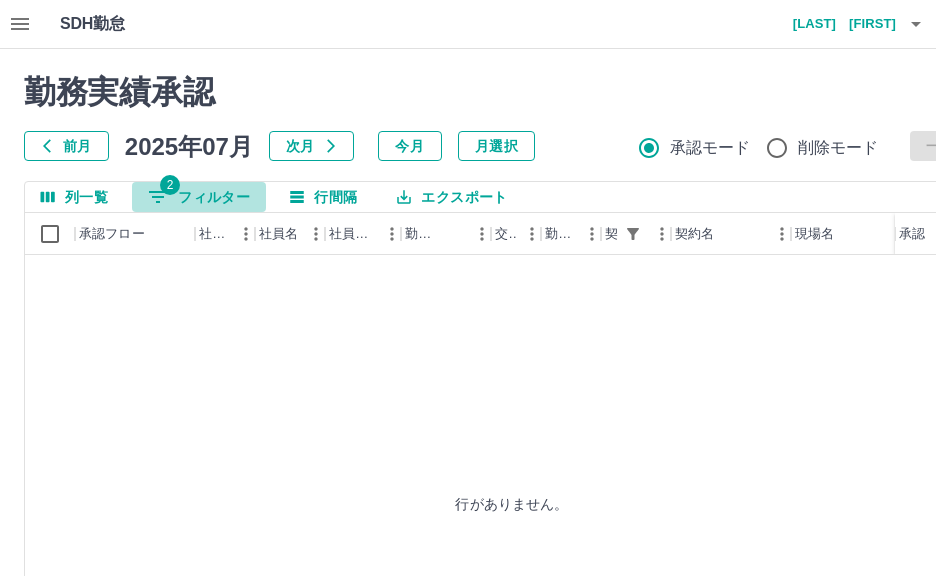 click 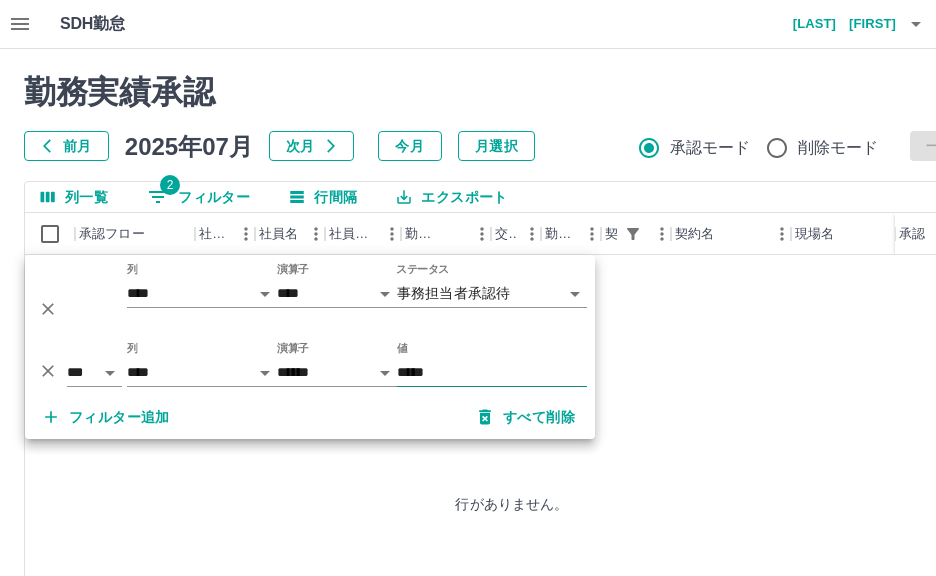 click on "*****" at bounding box center [492, 372] 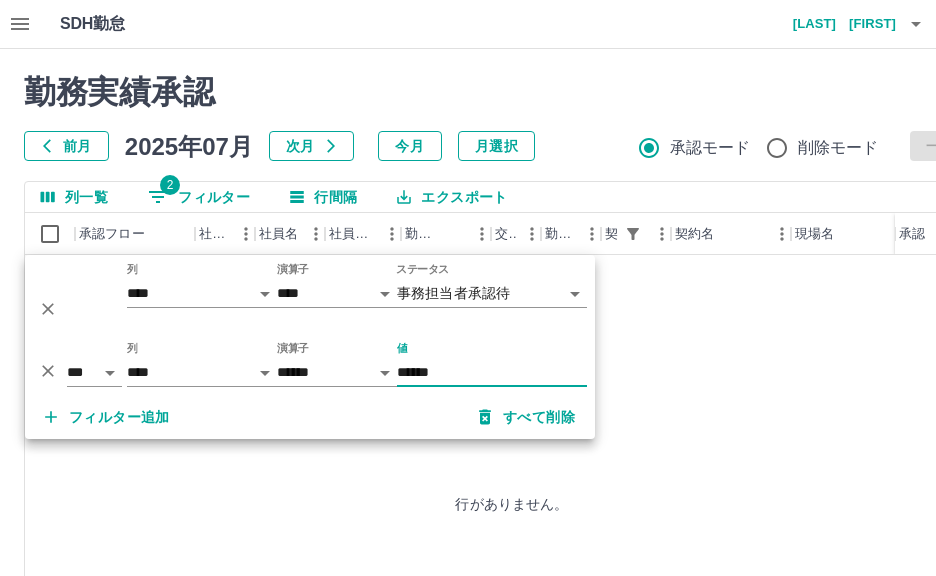 click on "******" at bounding box center [492, 372] 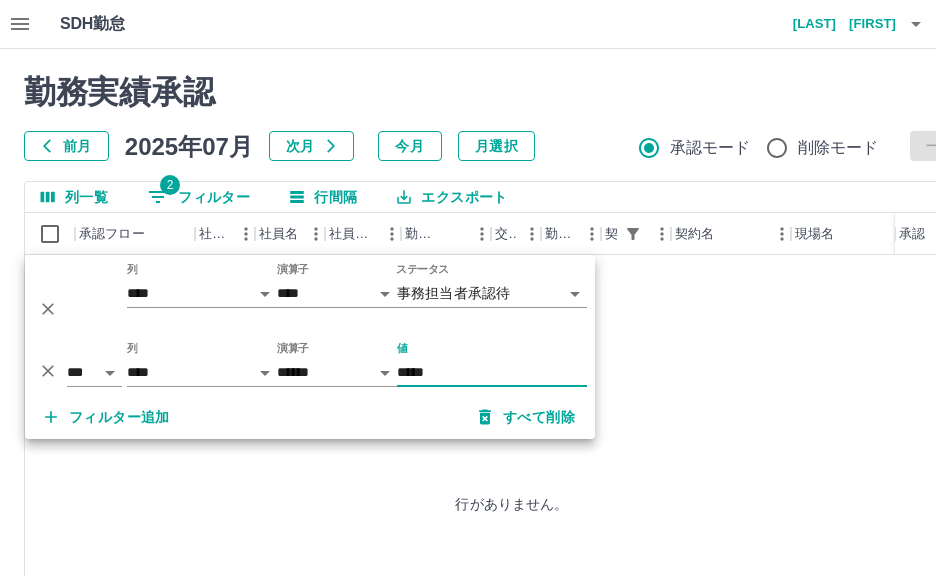 click on "*****" at bounding box center (492, 372) 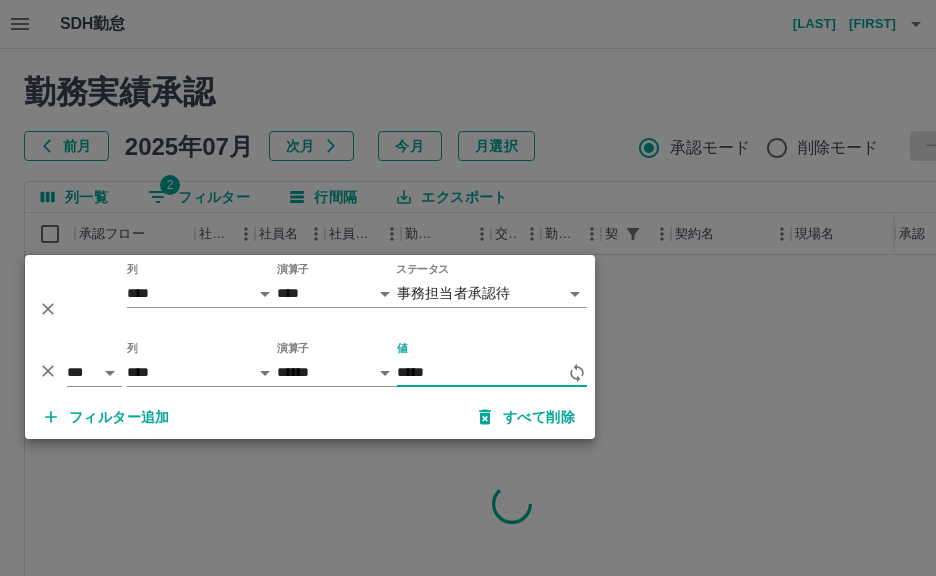 type on "*****" 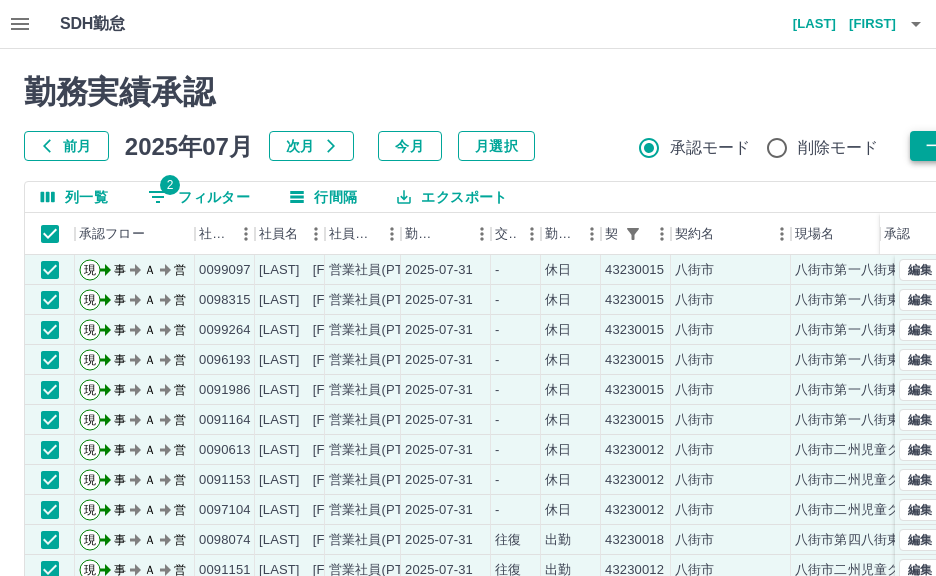 click on "一括承認" at bounding box center [955, 146] 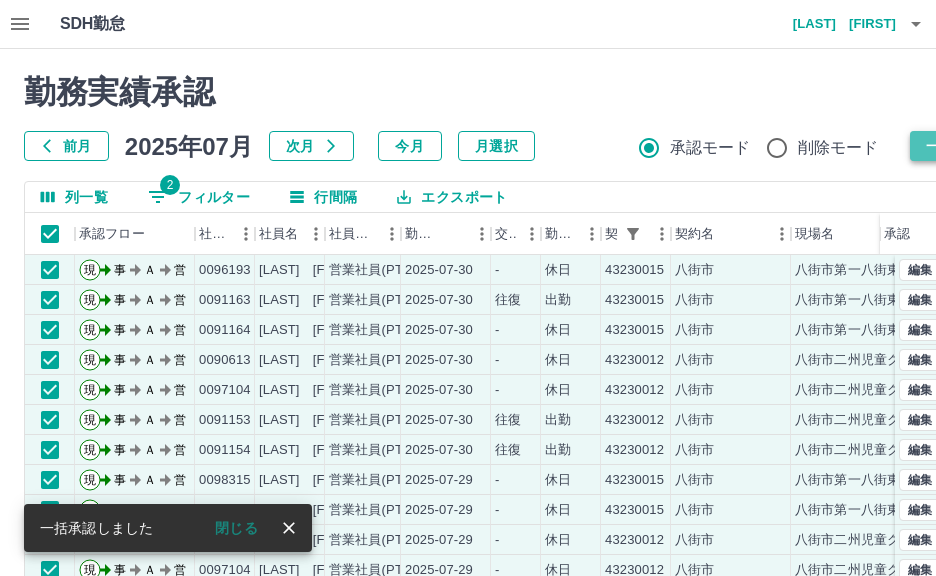 click on "一括承認" at bounding box center [955, 146] 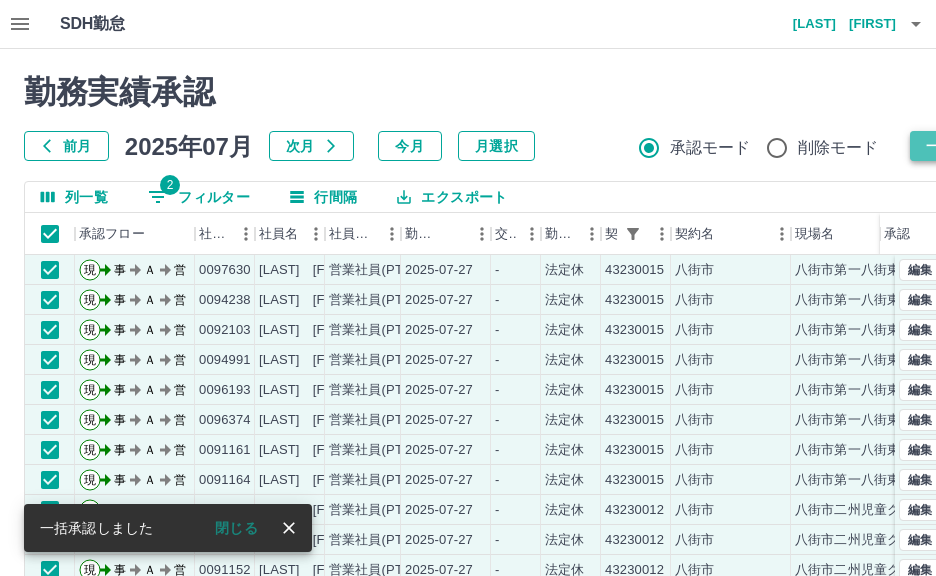 click on "一括承認" at bounding box center [955, 146] 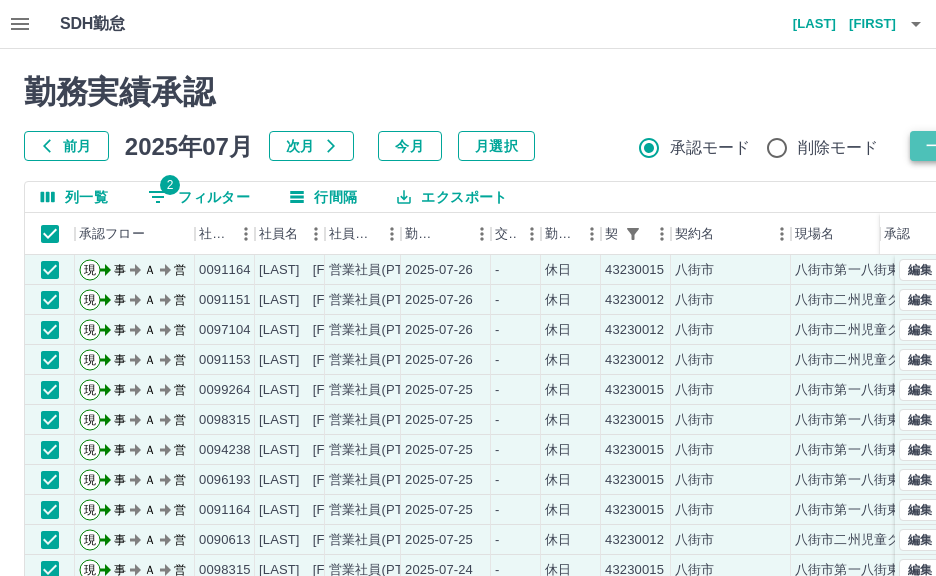 click on "一括承認" at bounding box center [955, 146] 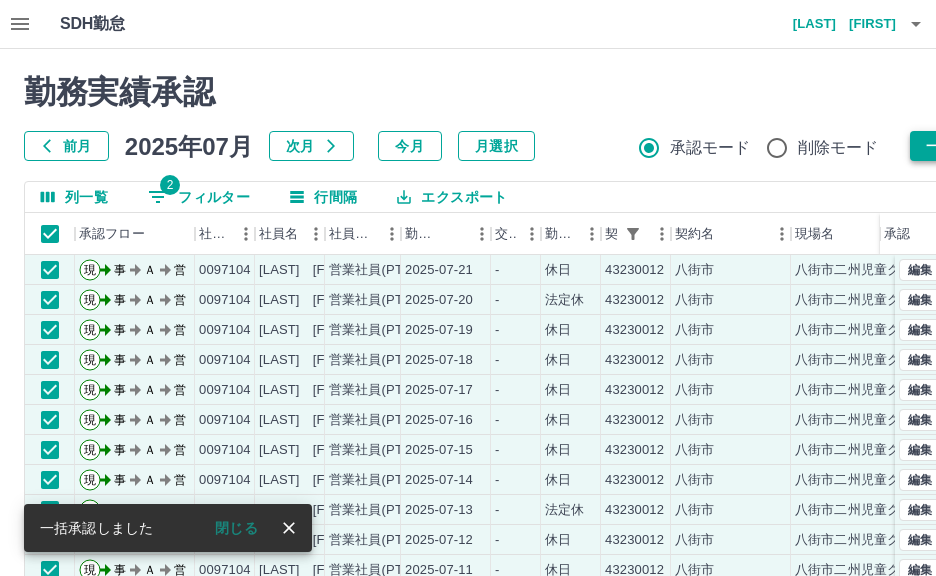 click on "一括承認" at bounding box center [955, 146] 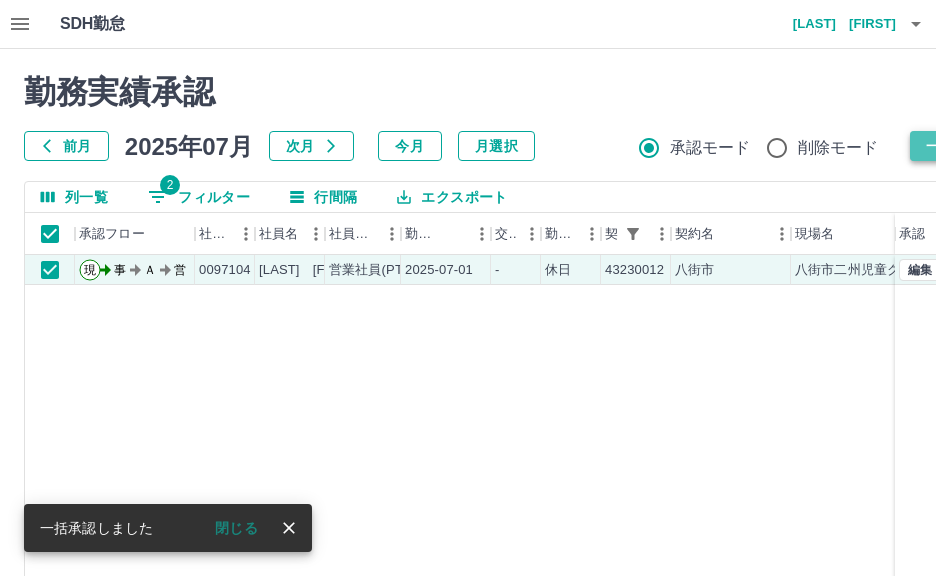 click on "一括承認" at bounding box center (955, 146) 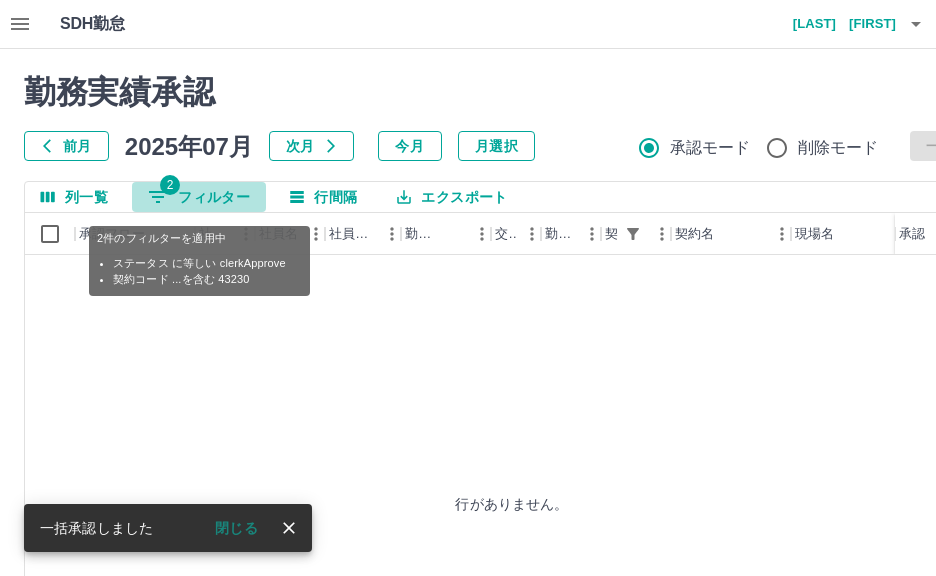 click 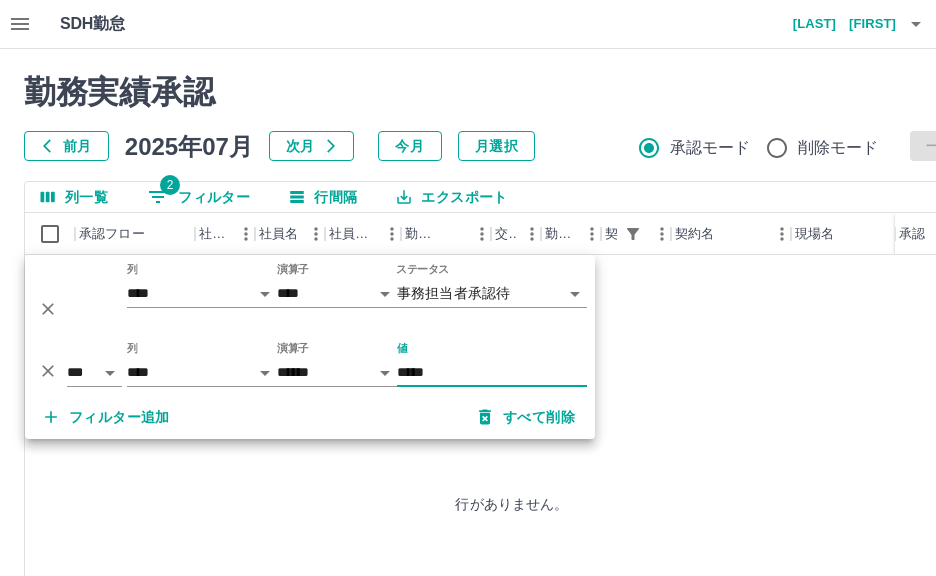 click on "*****" at bounding box center [492, 372] 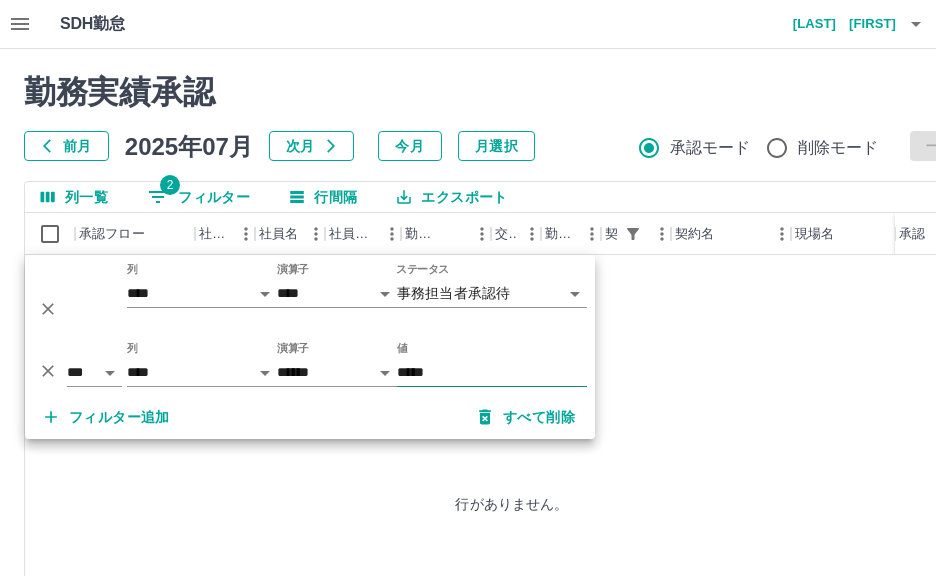 click on "*****" at bounding box center (492, 372) 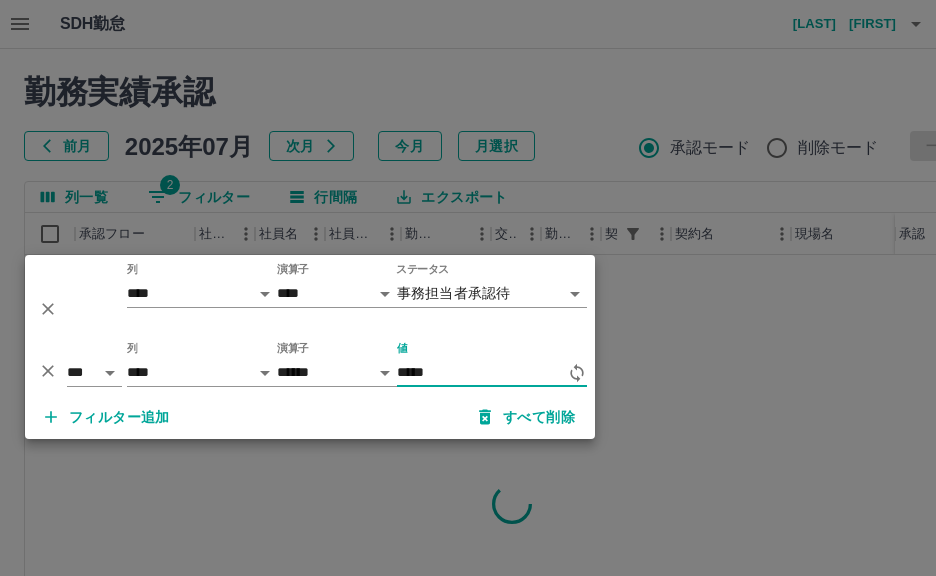 type on "*****" 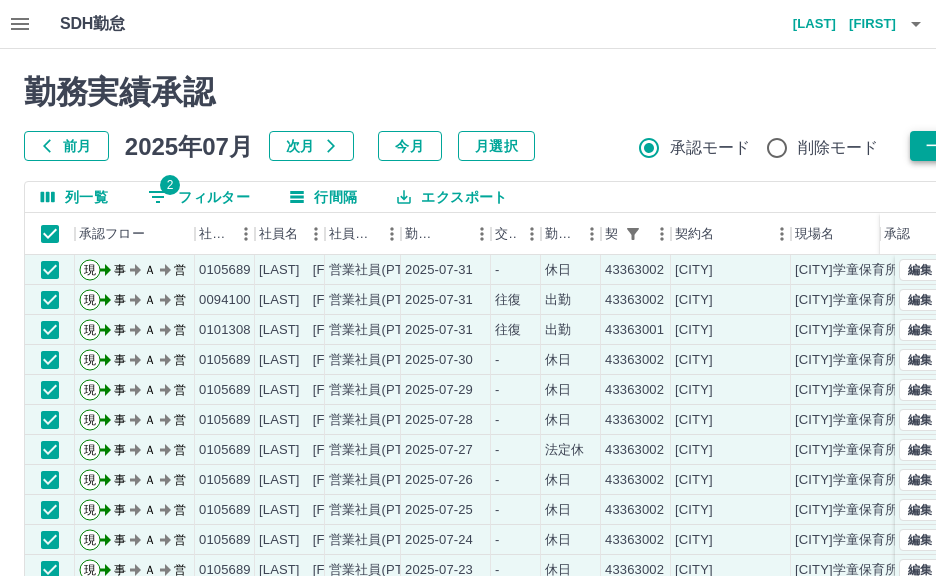 click on "一括承認" at bounding box center (955, 146) 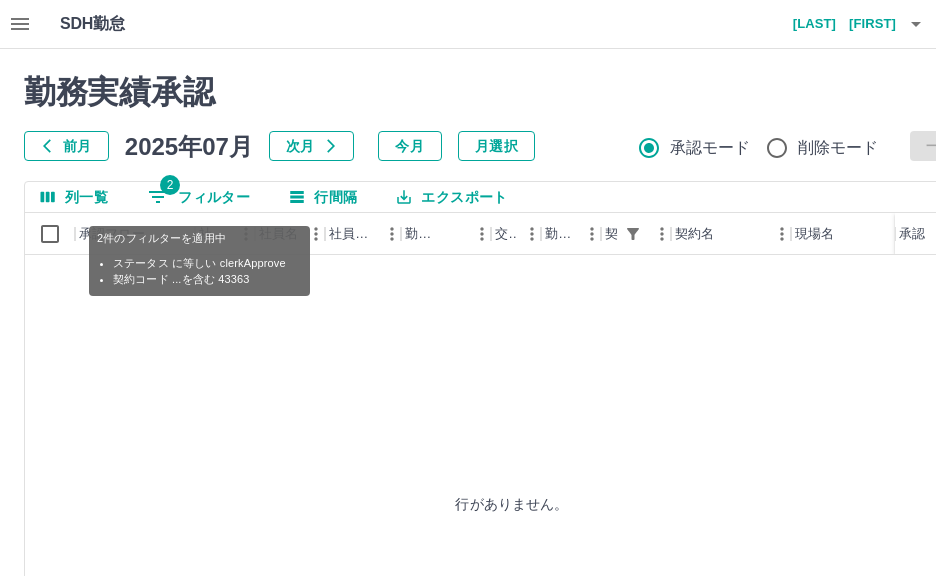 click 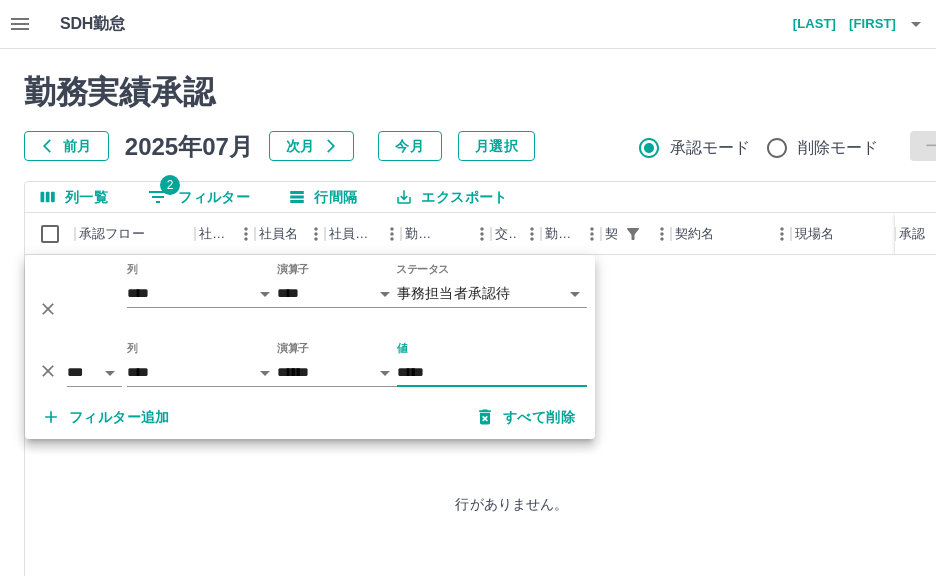 click on "*****" at bounding box center (492, 372) 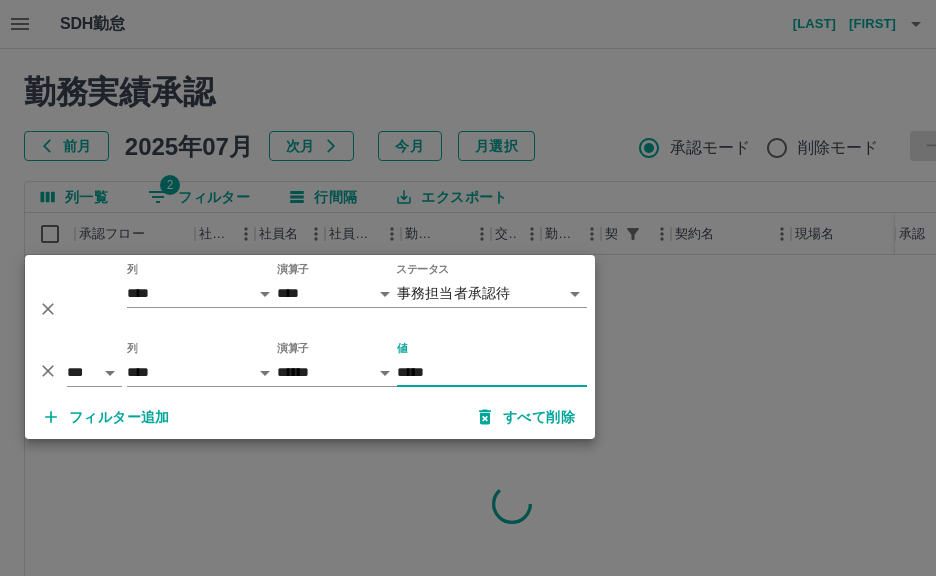 type on "*****" 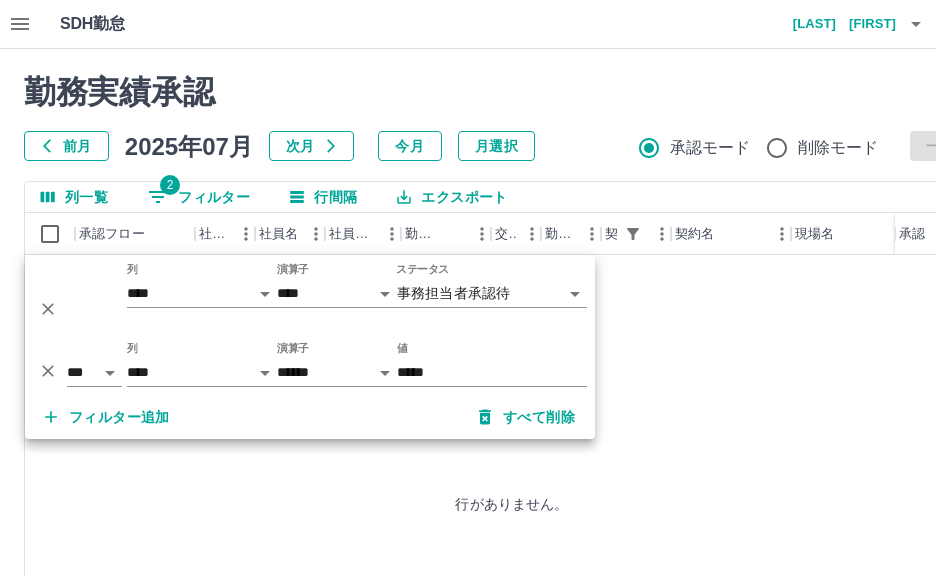click on "行がありません。" at bounding box center [512, 503] 